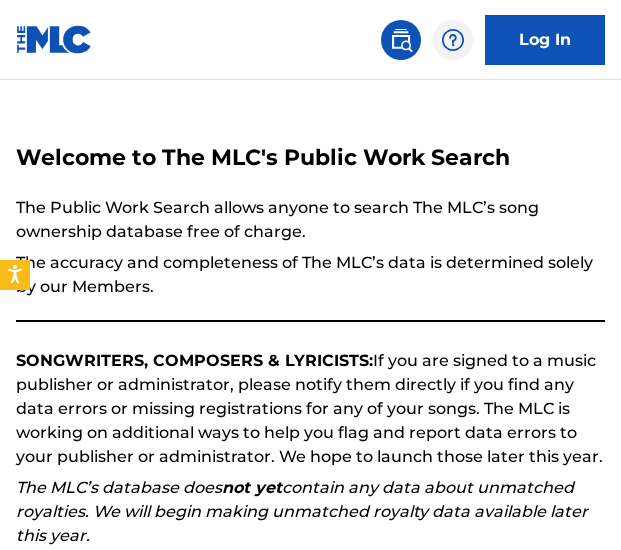 scroll, scrollTop: 0, scrollLeft: 0, axis: both 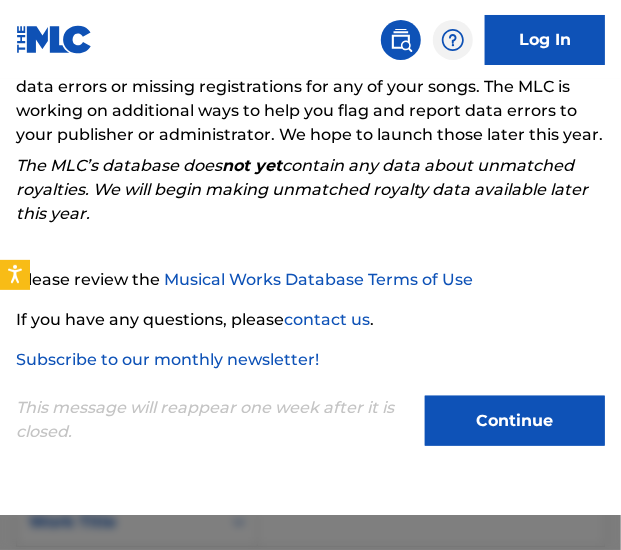 click on "Continue" at bounding box center (515, 421) 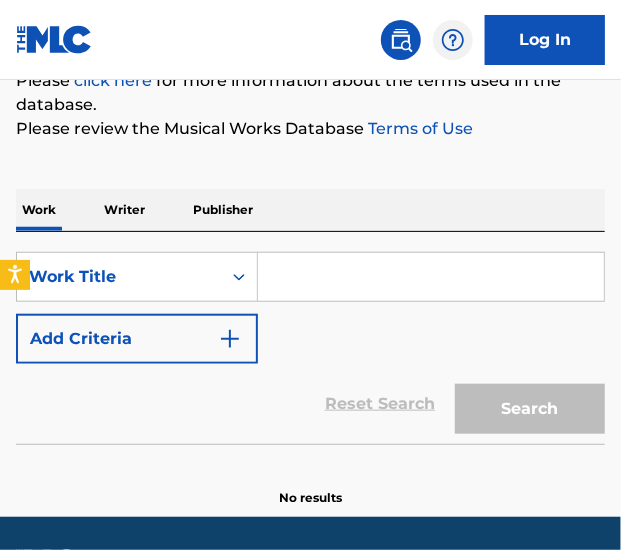scroll, scrollTop: 286, scrollLeft: 0, axis: vertical 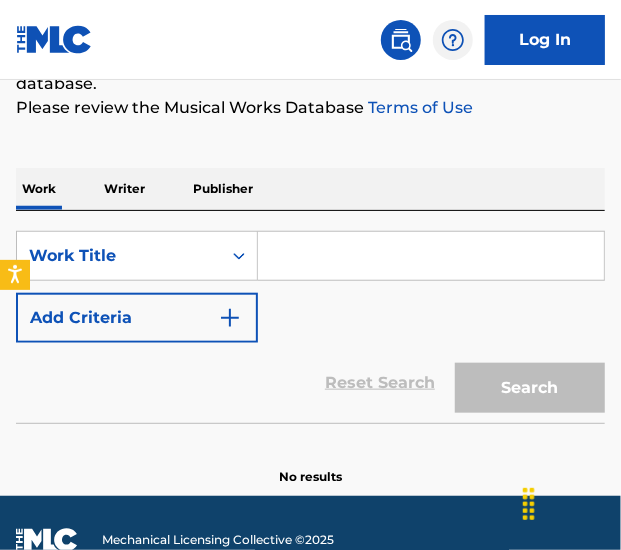 click on "Publisher" at bounding box center [223, 189] 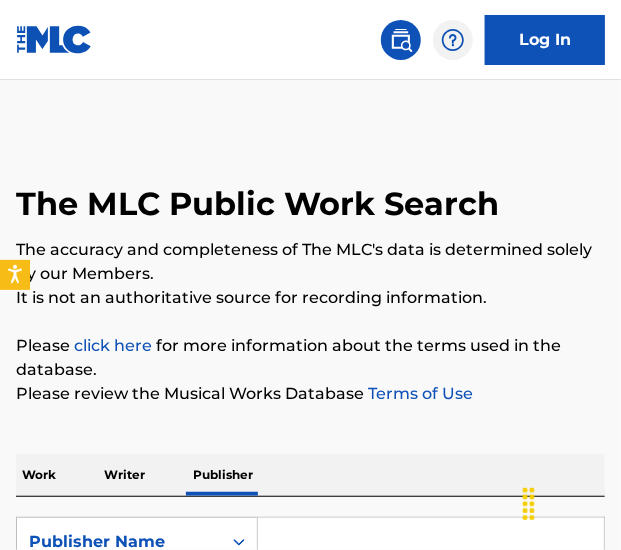 scroll, scrollTop: 248, scrollLeft: 0, axis: vertical 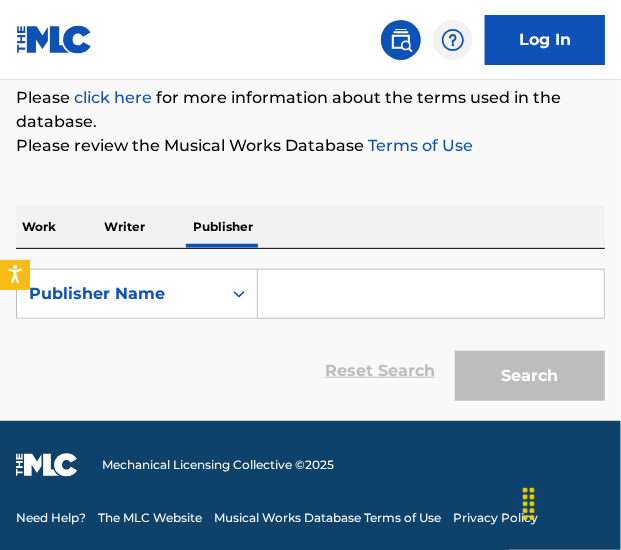 click at bounding box center (431, 294) 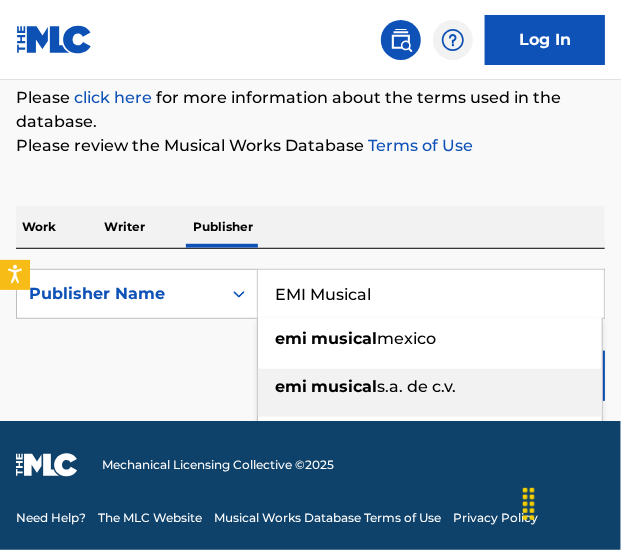 click on "emi   musical  s.a. de c.v." at bounding box center (430, 387) 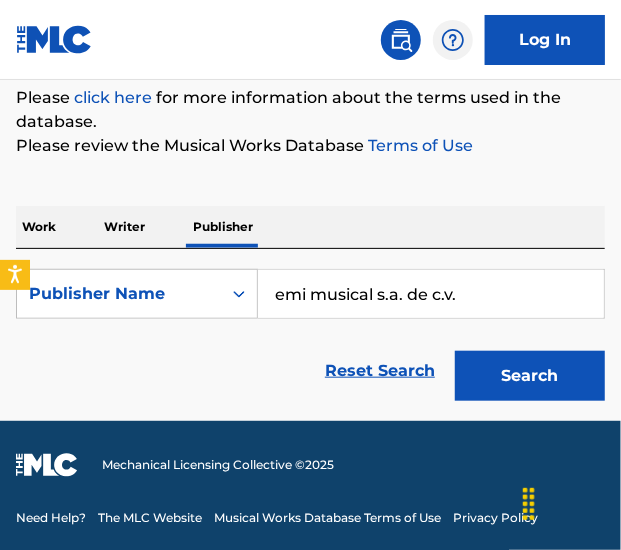 click on "Search" at bounding box center (530, 376) 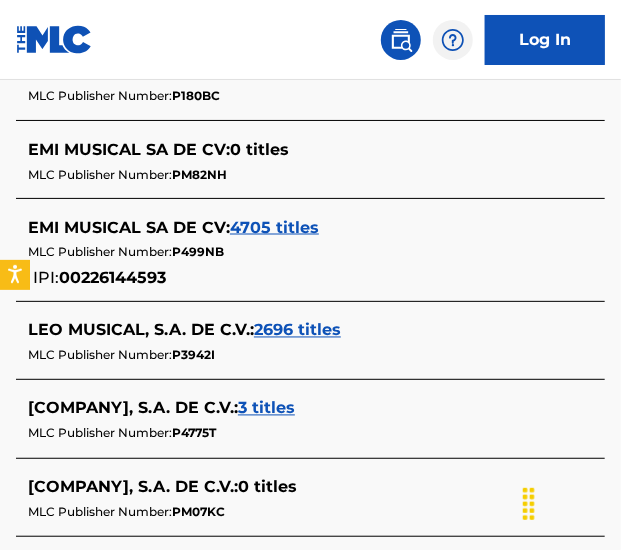 scroll, scrollTop: 700, scrollLeft: 0, axis: vertical 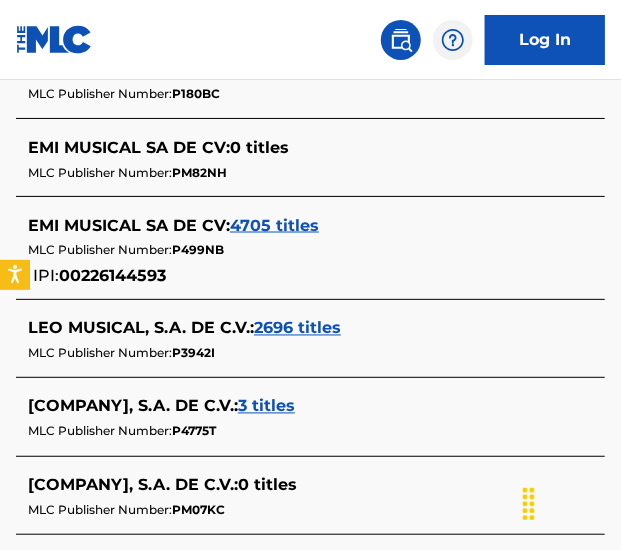 click on "EMI MUSICAL SA DE CV :" at bounding box center (129, 225) 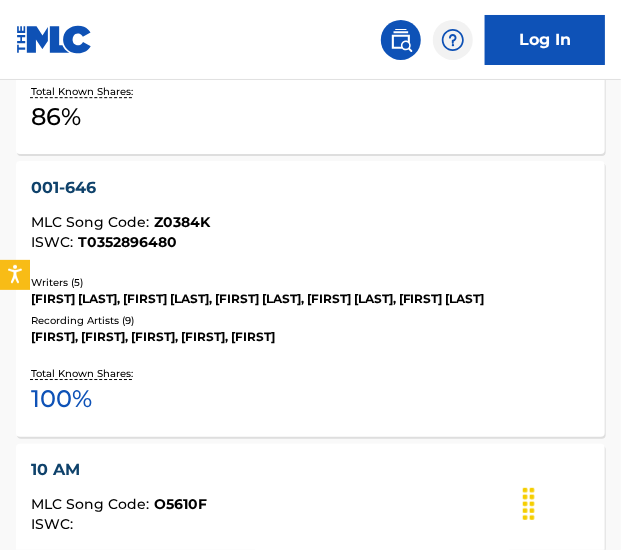 scroll, scrollTop: 1446, scrollLeft: 0, axis: vertical 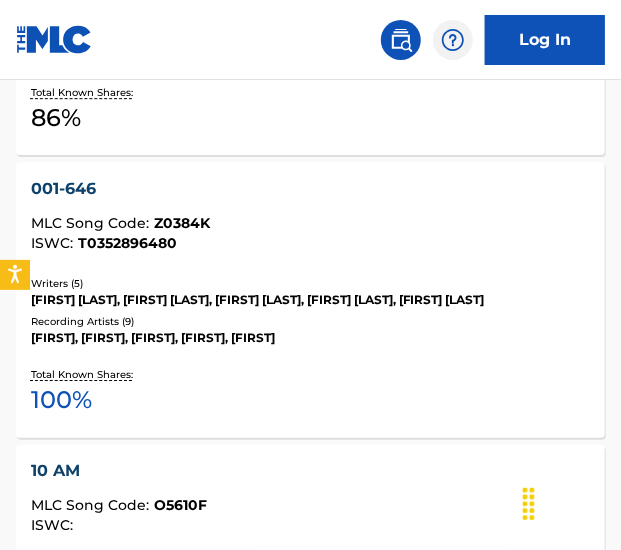 click on "001-646" at bounding box center (311, 189) 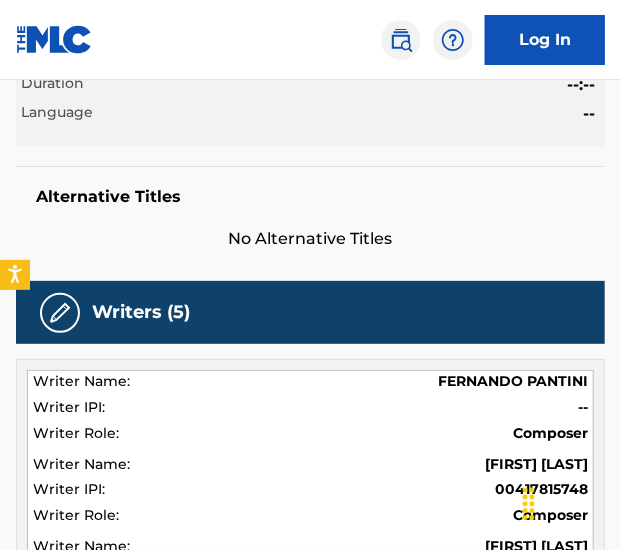 scroll, scrollTop: 0, scrollLeft: 0, axis: both 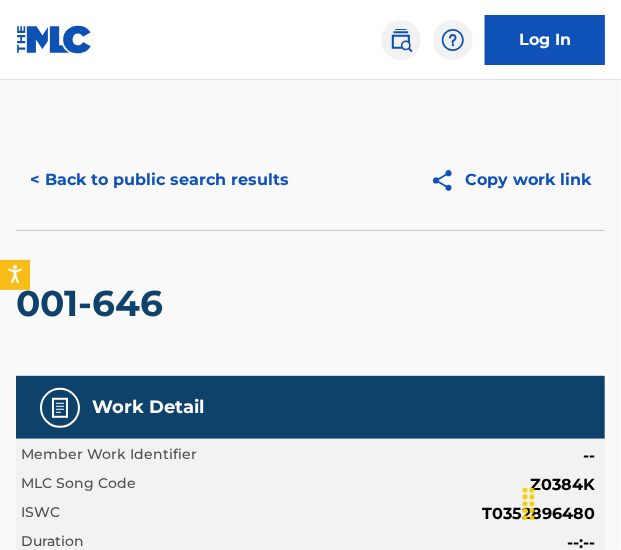 click on "< Back to public search results" at bounding box center (159, 180) 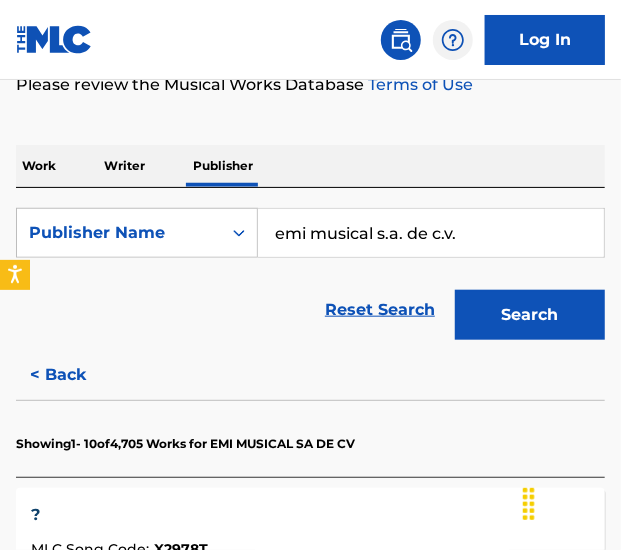 click on "emi musical s.a. de c.v." at bounding box center (431, 233) 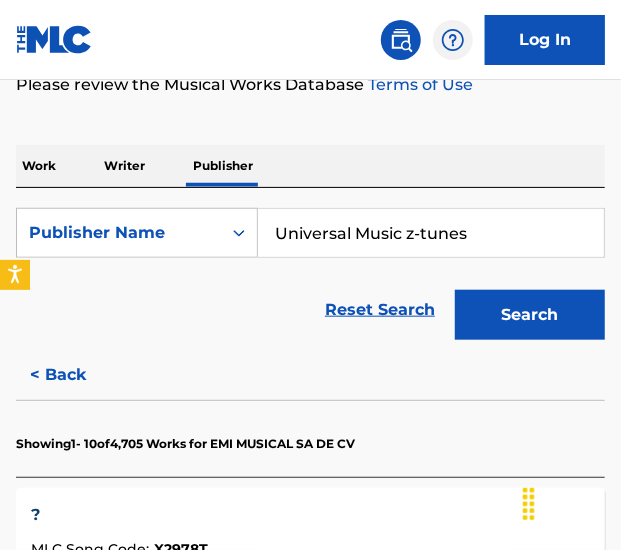 type on "Universal Music z-tunes" 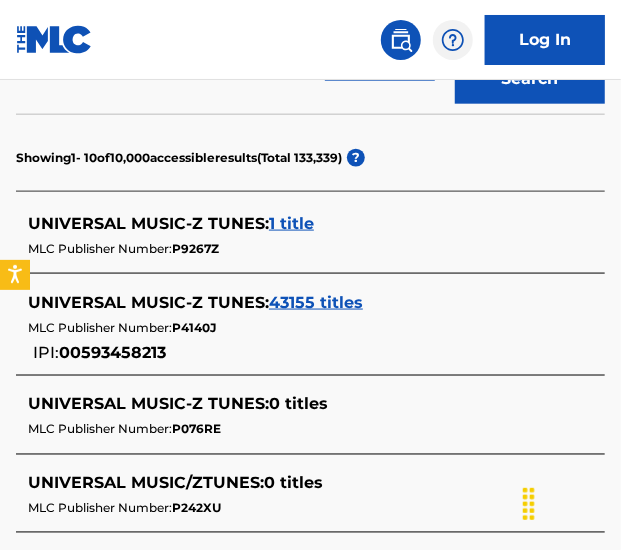 scroll, scrollTop: 548, scrollLeft: 0, axis: vertical 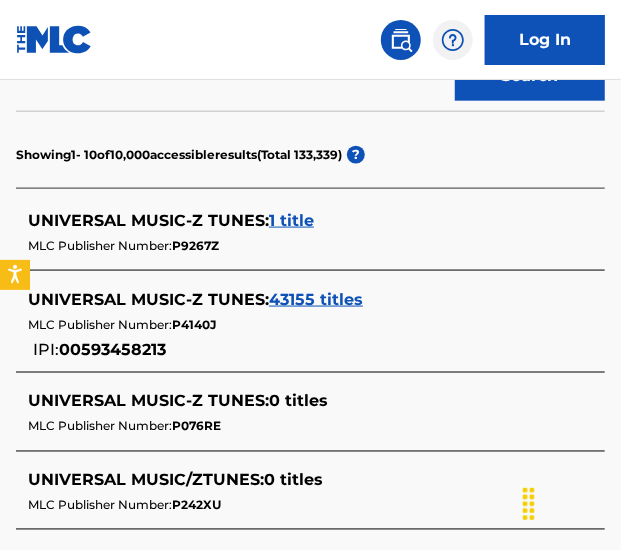 click on "43155 titles" at bounding box center (316, 299) 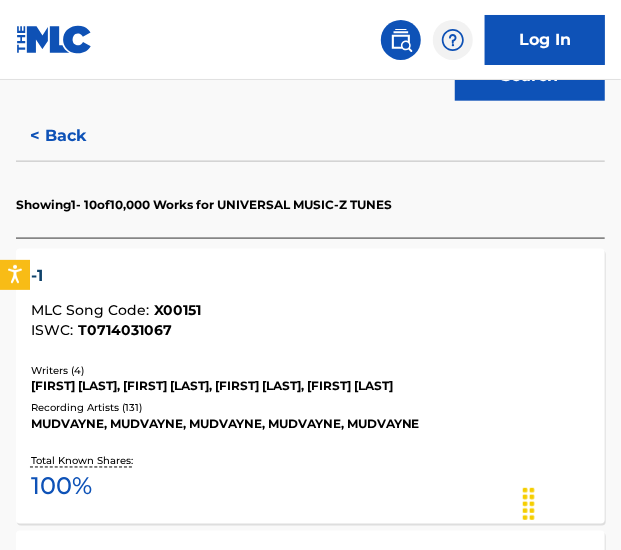 click on "-1" at bounding box center (311, 276) 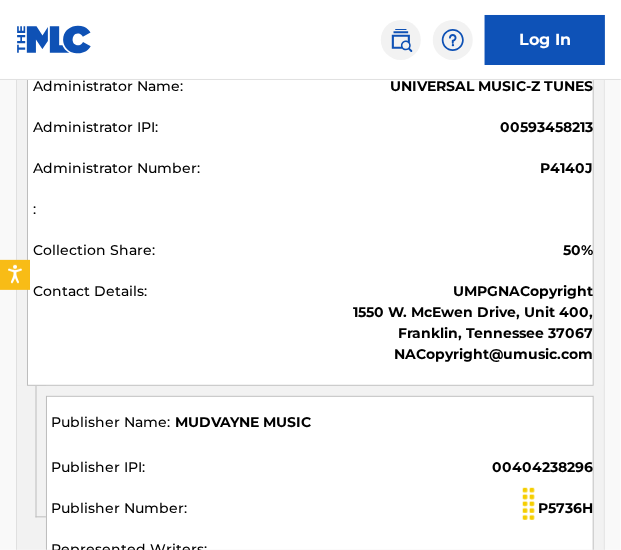 scroll, scrollTop: 1414, scrollLeft: 0, axis: vertical 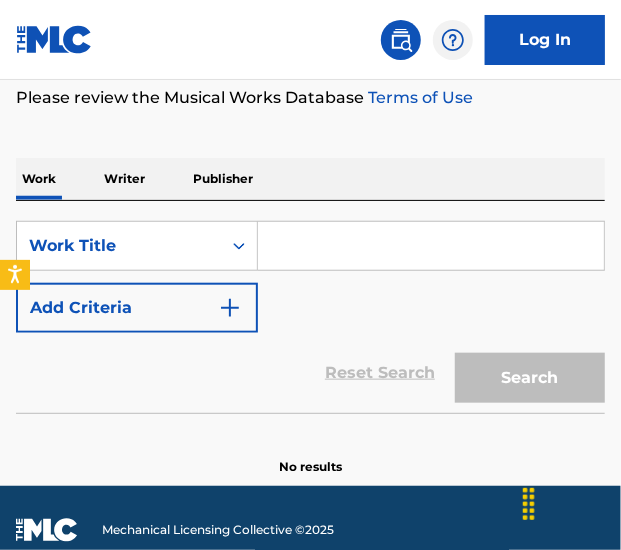 click on "Writer" at bounding box center (124, 179) 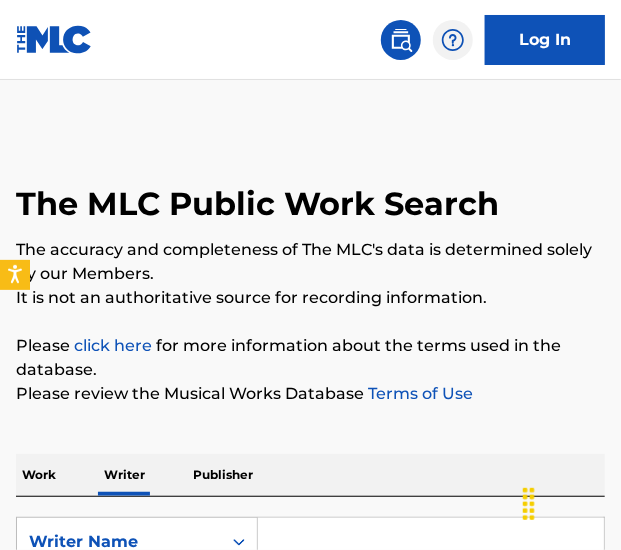 scroll, scrollTop: 248, scrollLeft: 0, axis: vertical 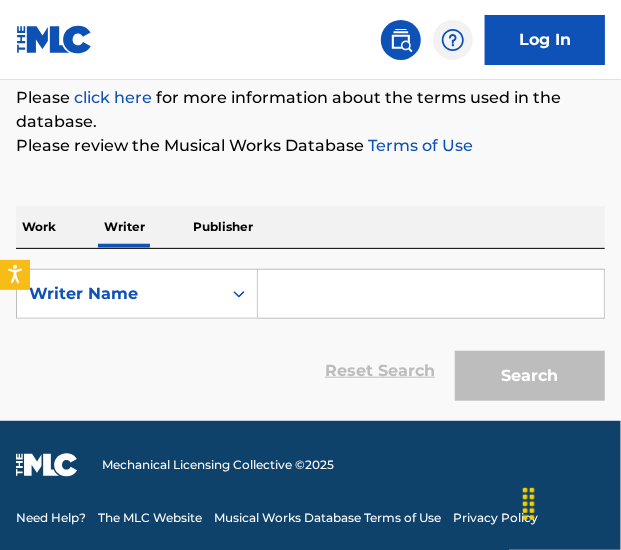 click at bounding box center [431, 294] 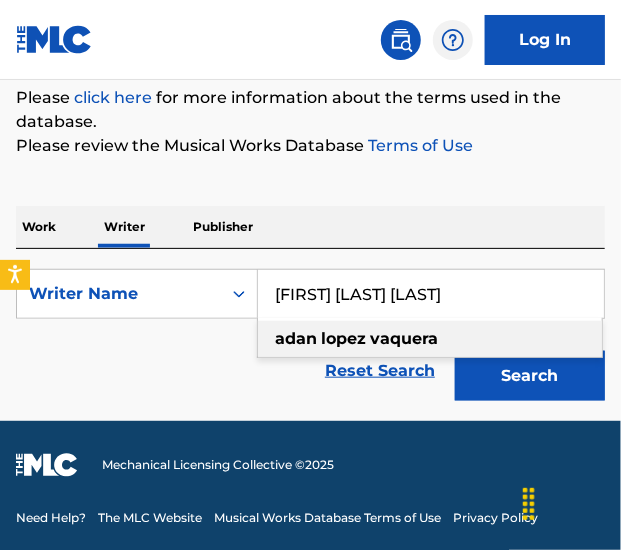 type on "[FIRST] [LAST] [LAST]" 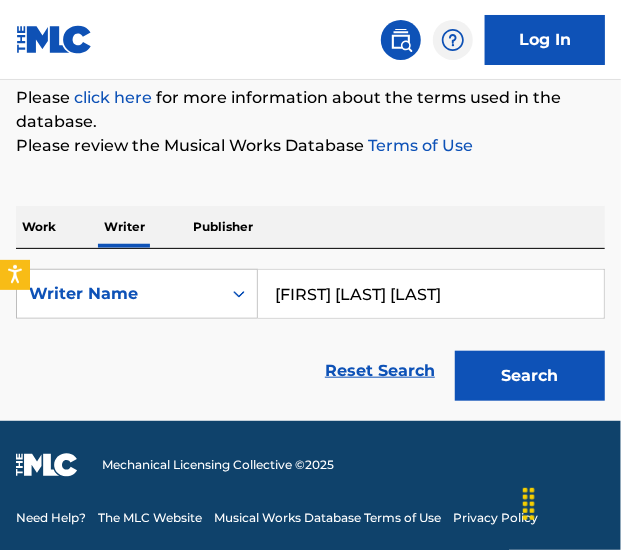 click on "Search" at bounding box center (530, 376) 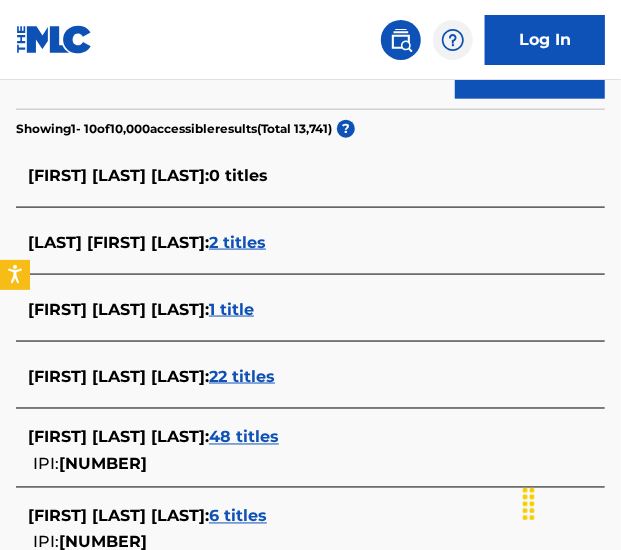 scroll, scrollTop: 556, scrollLeft: 0, axis: vertical 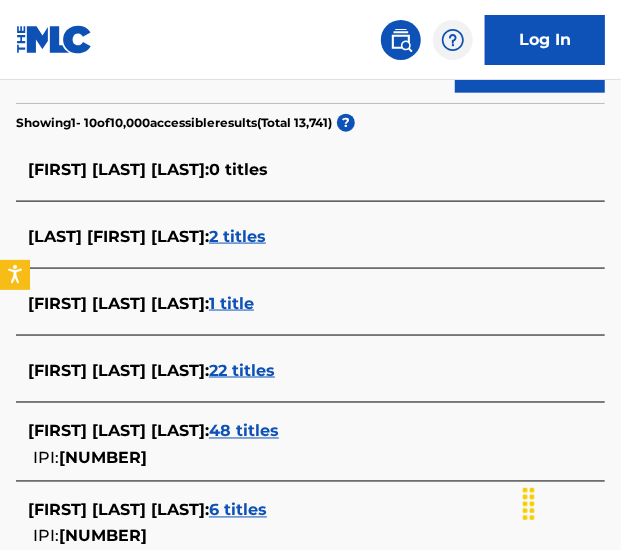 click on "6 titles" at bounding box center [238, 510] 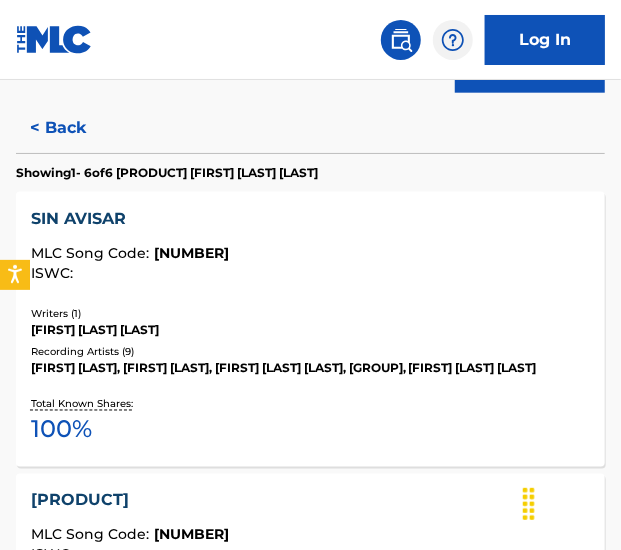 scroll, scrollTop: 616, scrollLeft: 0, axis: vertical 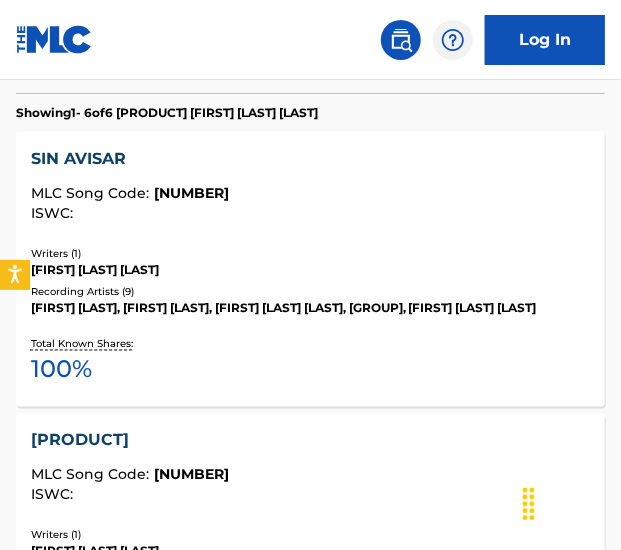 click on "SIN AVISAR" at bounding box center (311, 159) 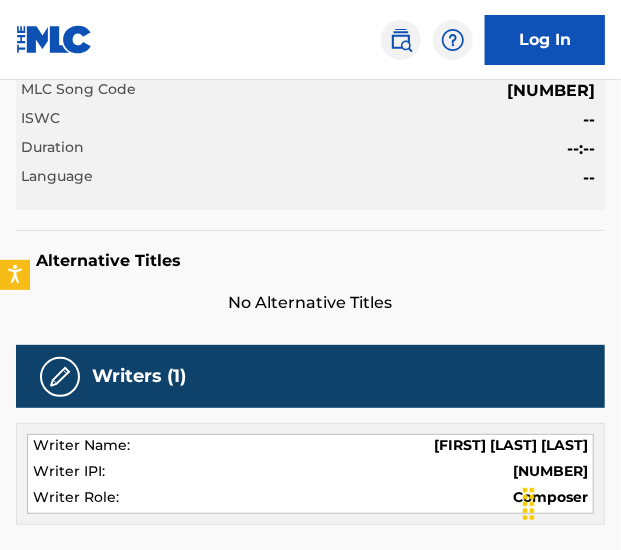 scroll, scrollTop: 0, scrollLeft: 0, axis: both 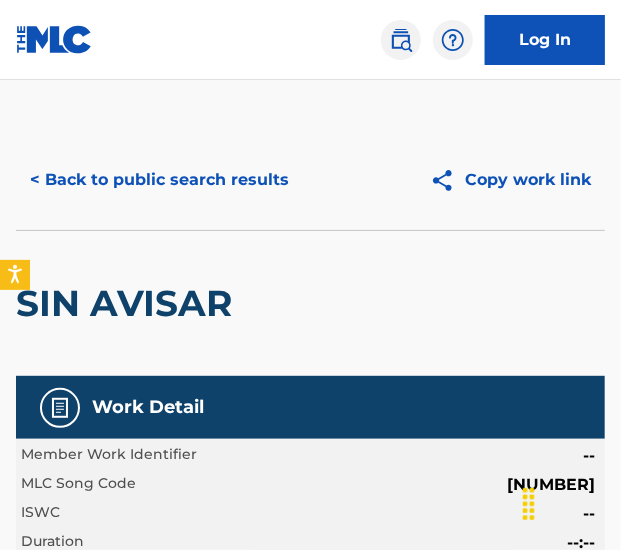 click on "< Back to public search results" at bounding box center [159, 180] 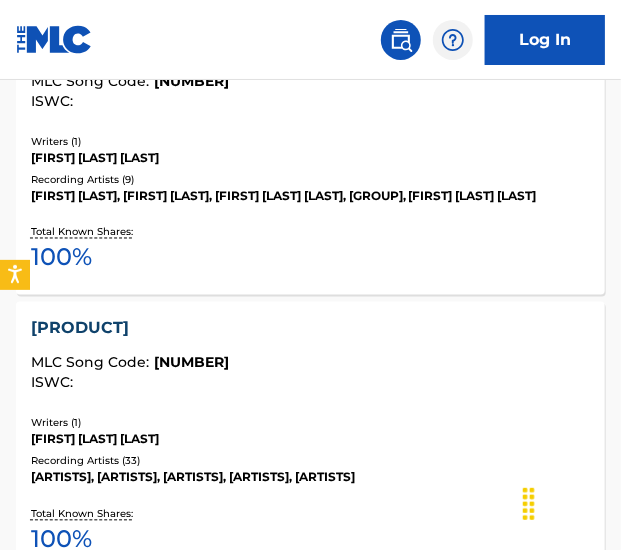 scroll, scrollTop: 729, scrollLeft: 0, axis: vertical 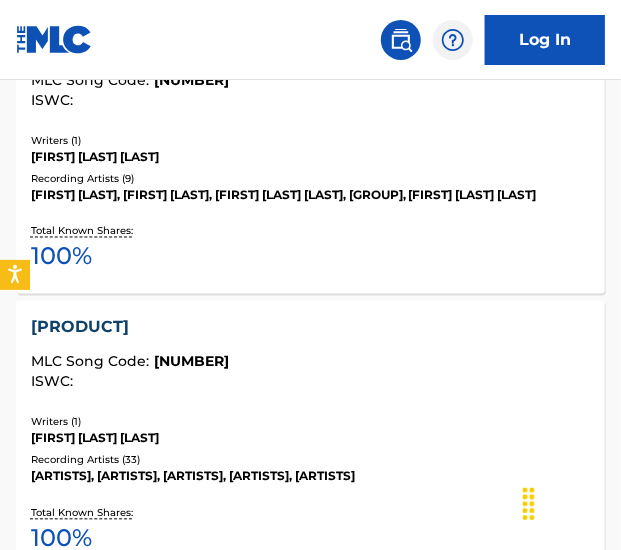 click on "[PRODUCT]" at bounding box center [311, 328] 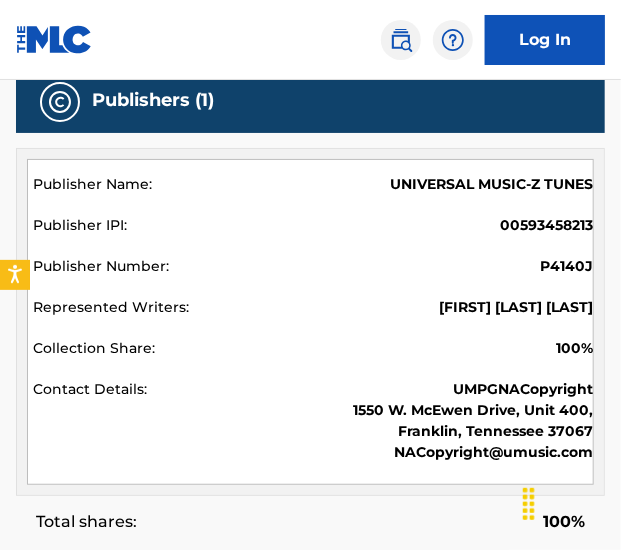 scroll, scrollTop: 880, scrollLeft: 0, axis: vertical 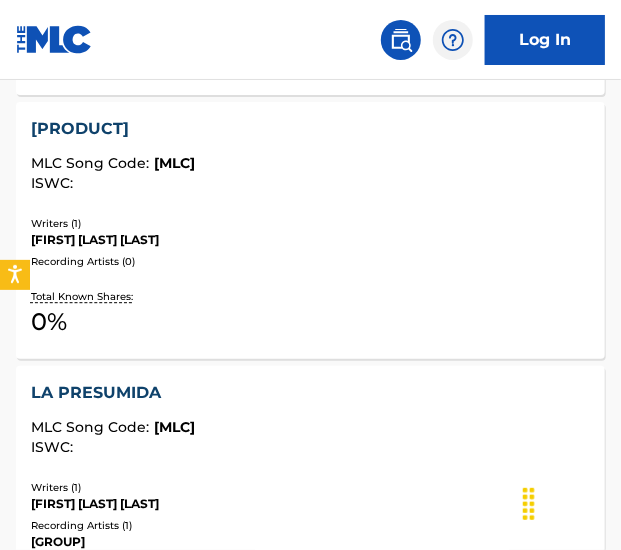 click on "[PRODUCT] [MLC] [ISWC] [WRITERS] ( 1 ) [FIRST] [LAST] [LAST] [ARTISTS] ( 0 ) [SHARES]" at bounding box center (310, 230) 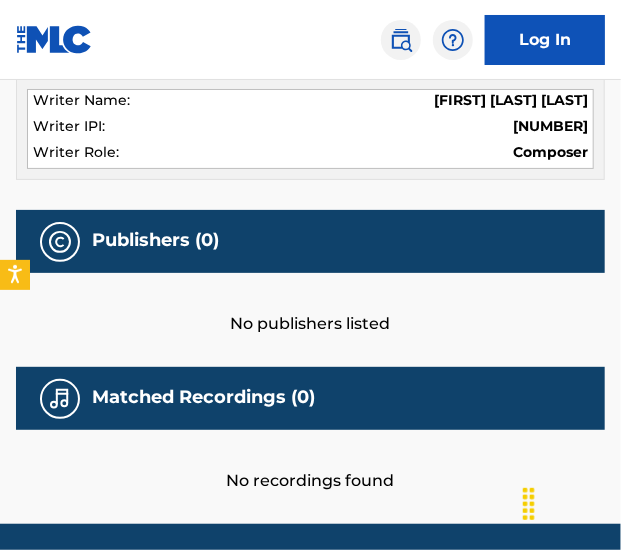 scroll, scrollTop: 743, scrollLeft: 0, axis: vertical 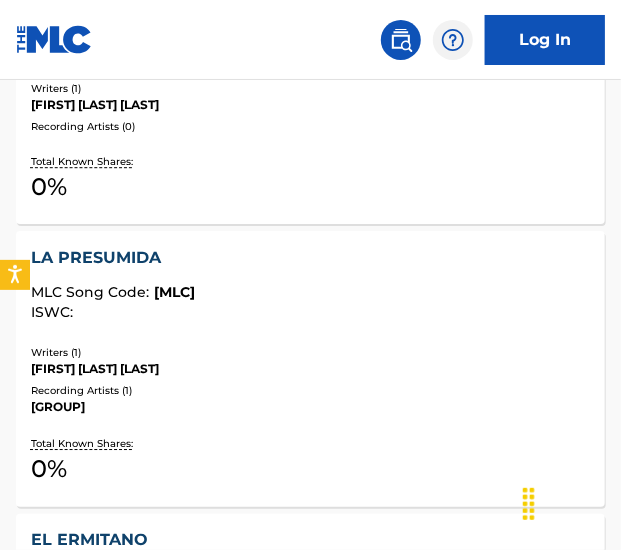click on "[PRODUCT] [MLC] [ISWC] [WRITERS] ( 1 ) [FIRST] [LAST] [LAST] [ARTISTS] ( 1 ) [ARTISTS] [SHARES]" at bounding box center [310, 368] 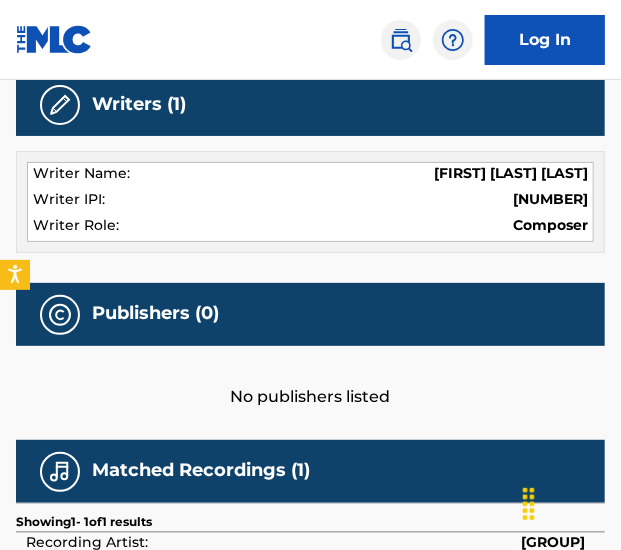 scroll, scrollTop: 963, scrollLeft: 0, axis: vertical 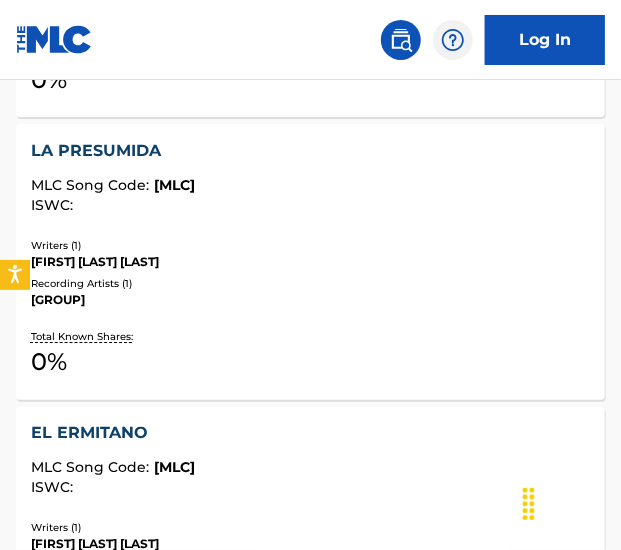 click on "LA PRESUMIDA" at bounding box center (311, 151) 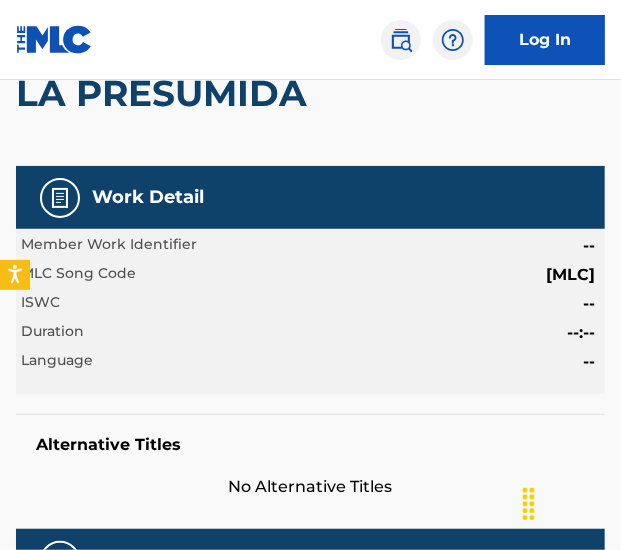 scroll, scrollTop: 0, scrollLeft: 0, axis: both 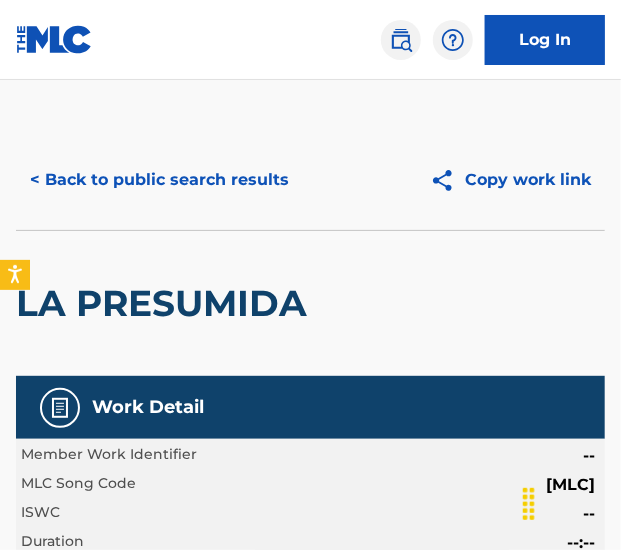 click on "< Back to public search results" at bounding box center (159, 180) 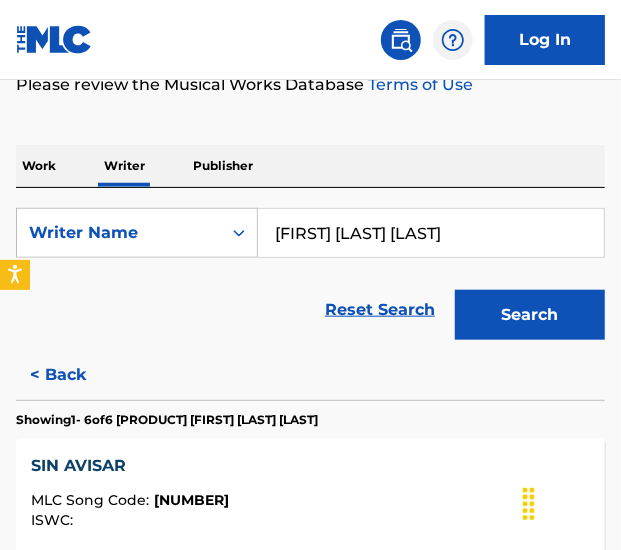 click on "Publisher" at bounding box center [223, 166] 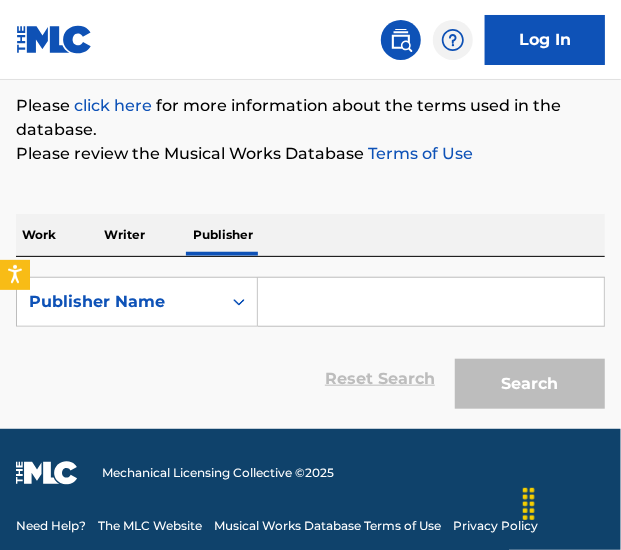 scroll, scrollTop: 247, scrollLeft: 0, axis: vertical 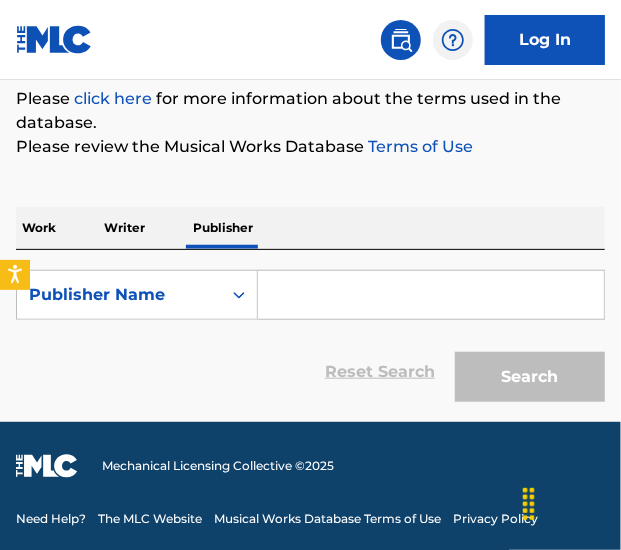 click at bounding box center (431, 295) 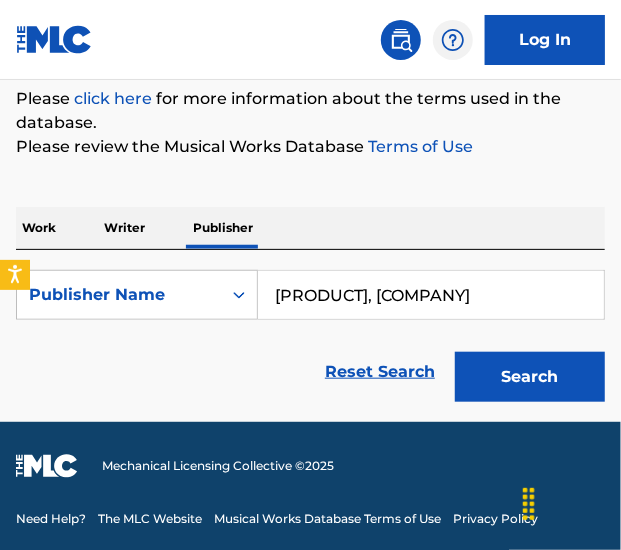 click on "[PRODUCT], [COMPANY]" at bounding box center [431, 295] 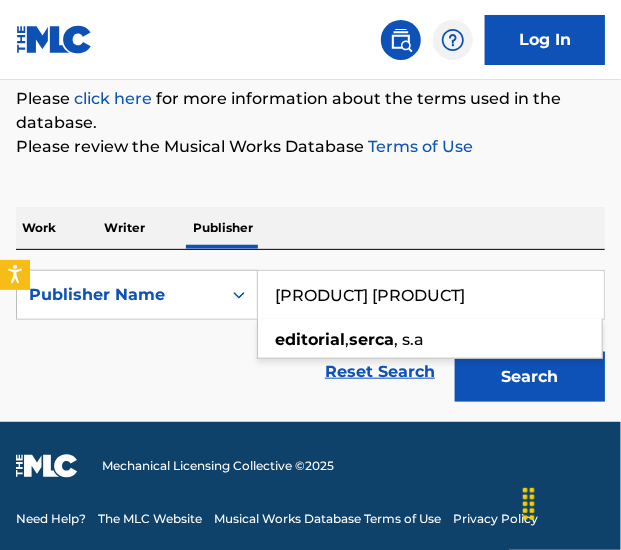 type on "[PRODUCT] [PRODUCT]" 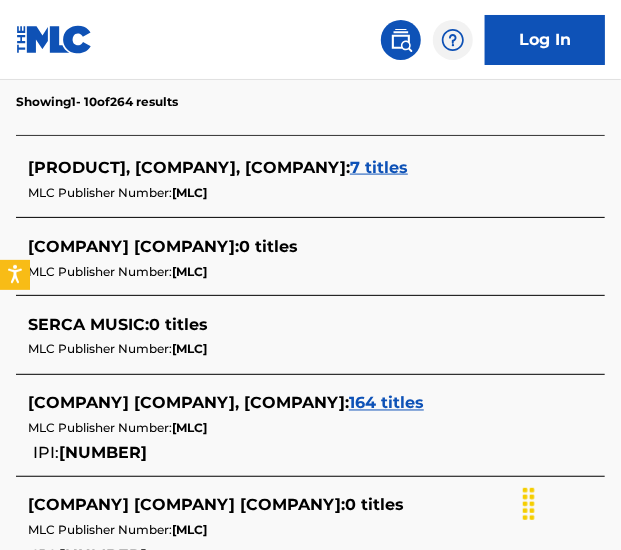 scroll, scrollTop: 604, scrollLeft: 0, axis: vertical 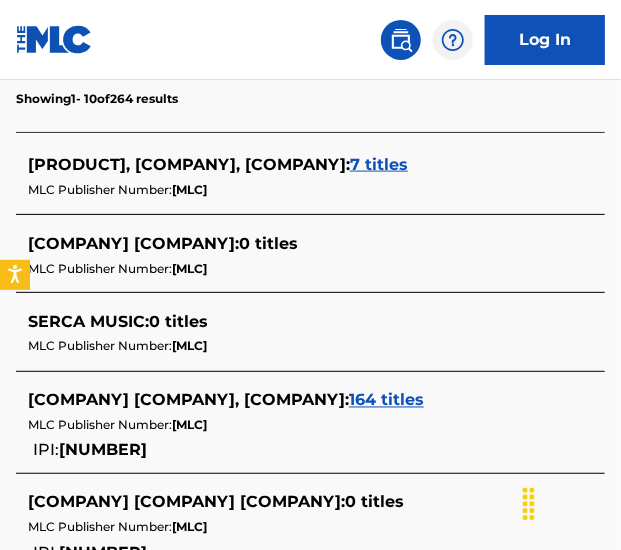 click on "[COMPANY] [COMPANY], [COMPANY] :" at bounding box center (188, 400) 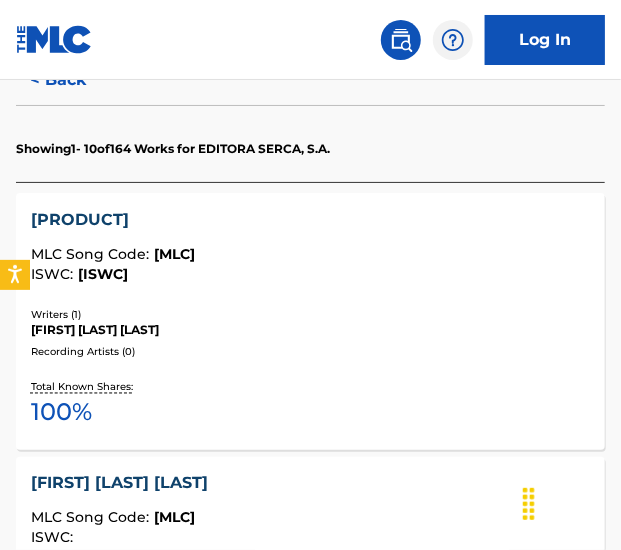 click on "[PRODUCT]" at bounding box center (311, 220) 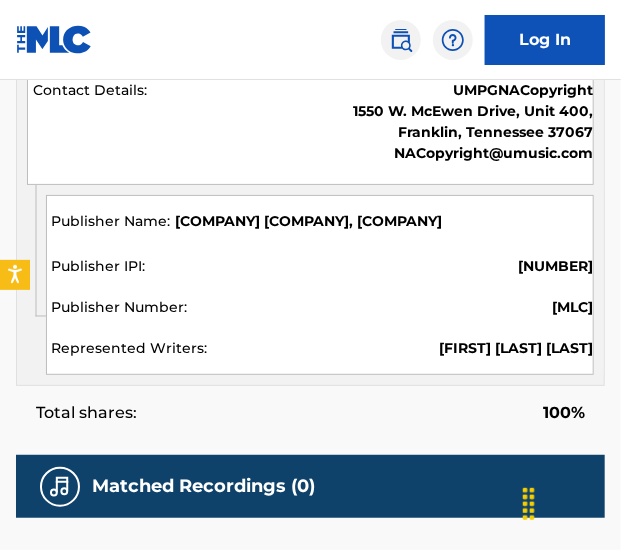 scroll, scrollTop: 1368, scrollLeft: 0, axis: vertical 